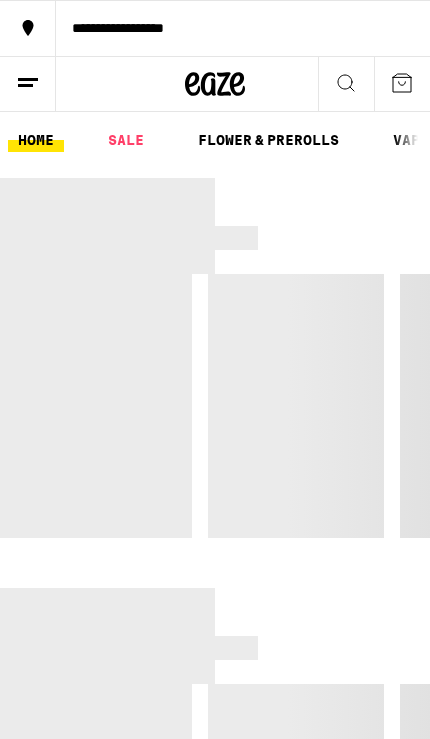 scroll, scrollTop: 0, scrollLeft: 0, axis: both 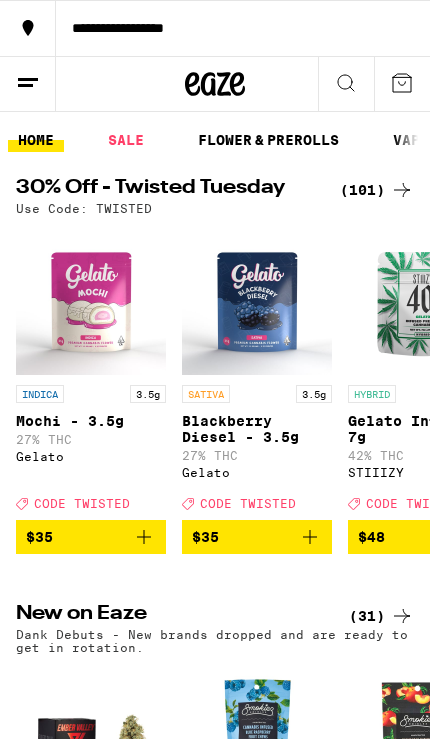 click 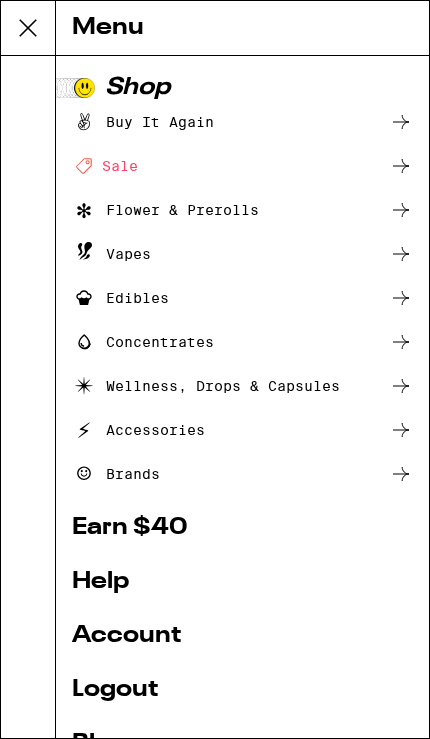 scroll, scrollTop: 0, scrollLeft: 0, axis: both 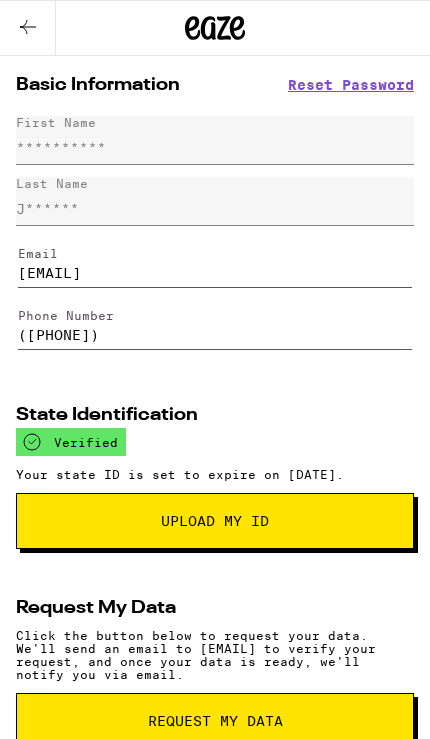click 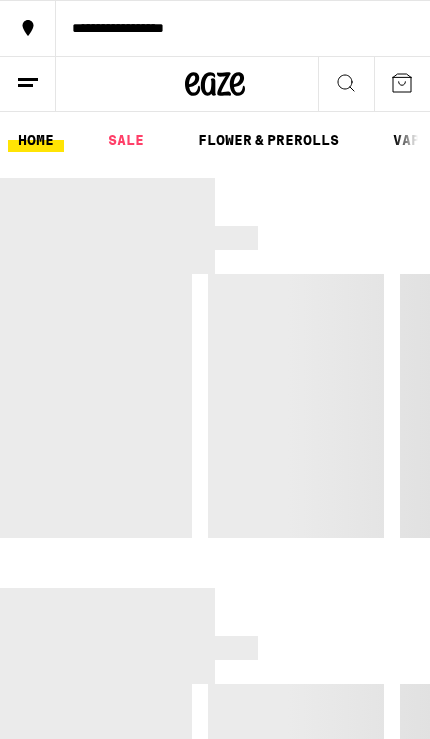 click on "**********" at bounding box center [215, 1280] 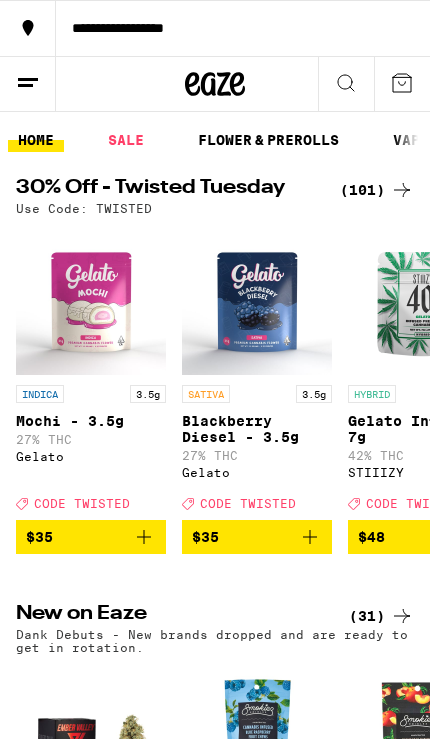 scroll, scrollTop: 0, scrollLeft: 0, axis: both 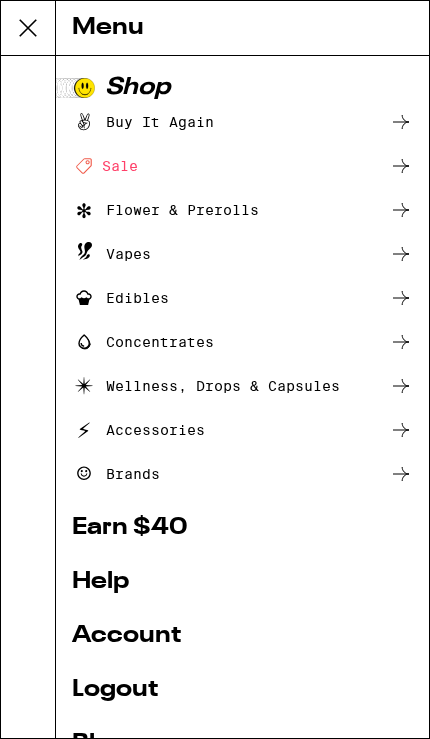 click on "Shop" at bounding box center (242, 88) 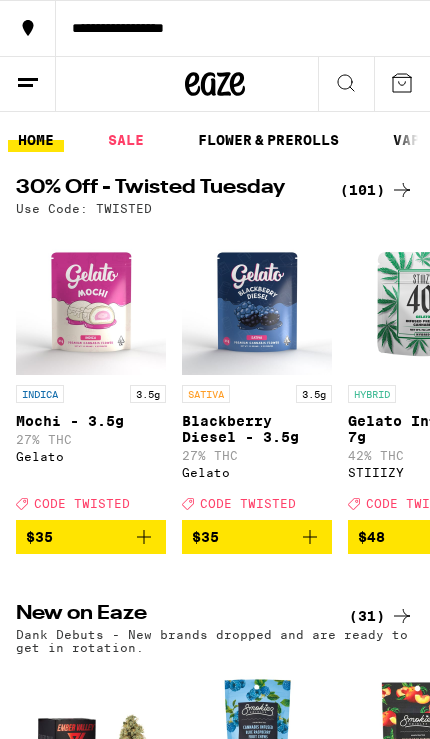 click at bounding box center [402, 84] 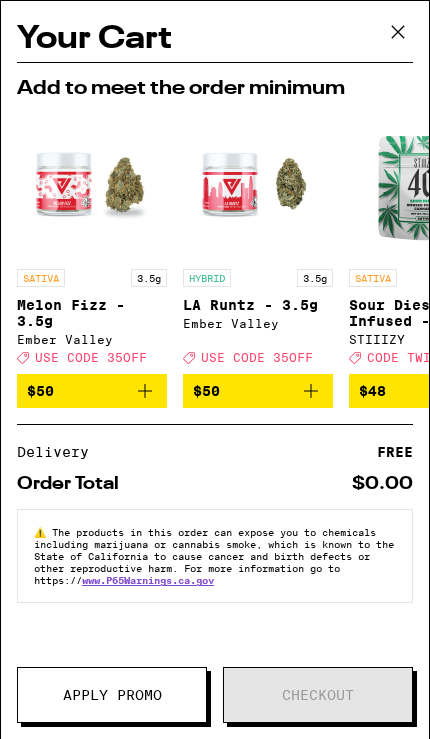 click 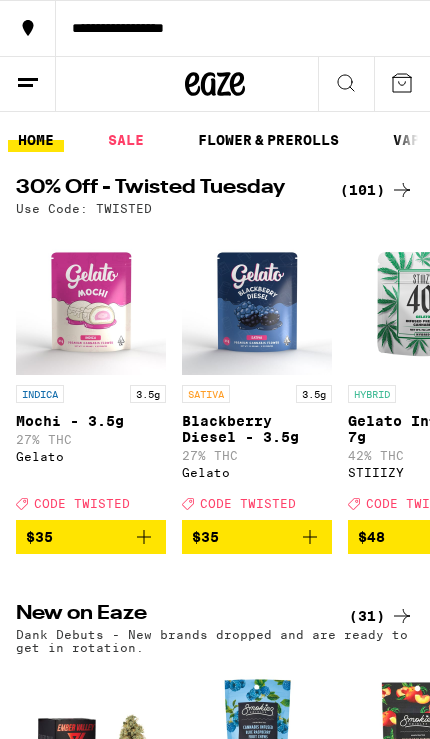 scroll, scrollTop: 0, scrollLeft: 0, axis: both 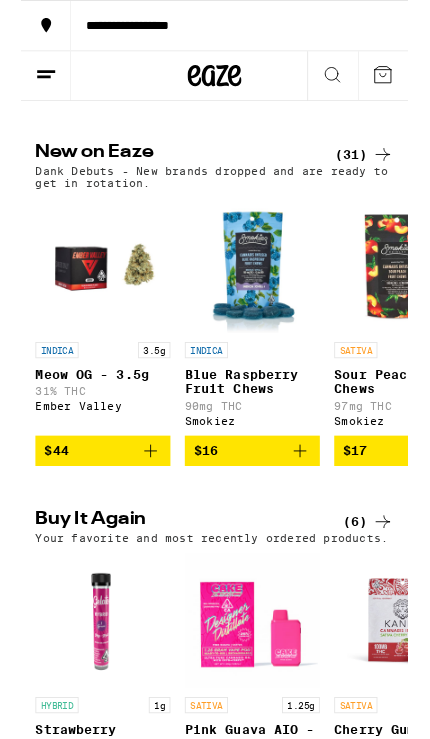 click on "Blue Raspberry Fruit Chews" at bounding box center [257, 424] 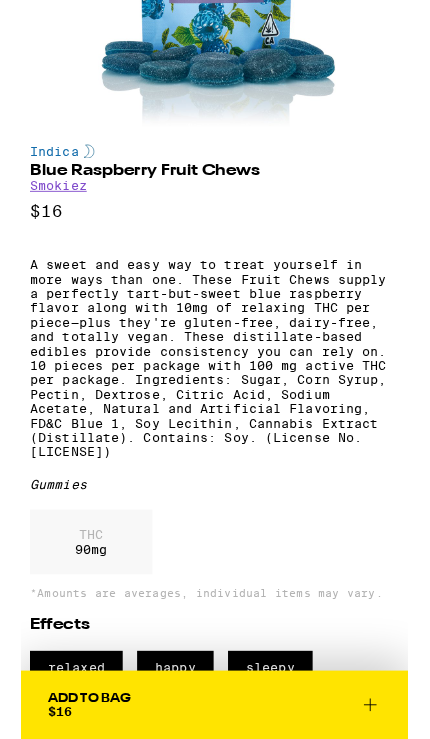 scroll, scrollTop: 298, scrollLeft: 0, axis: vertical 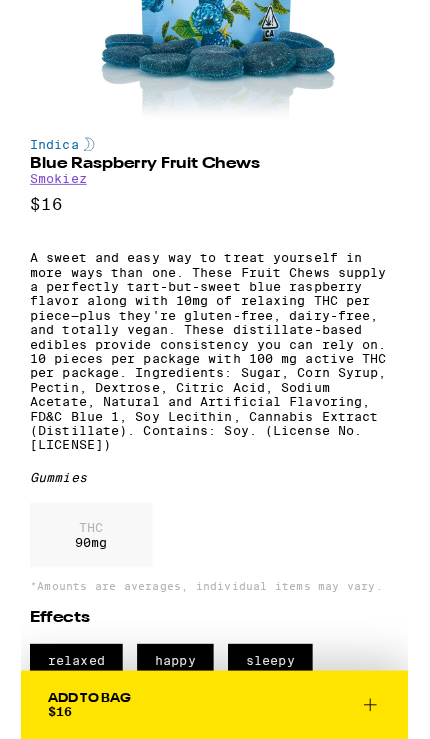 click on "Add To Bag $16" at bounding box center [215, 783] 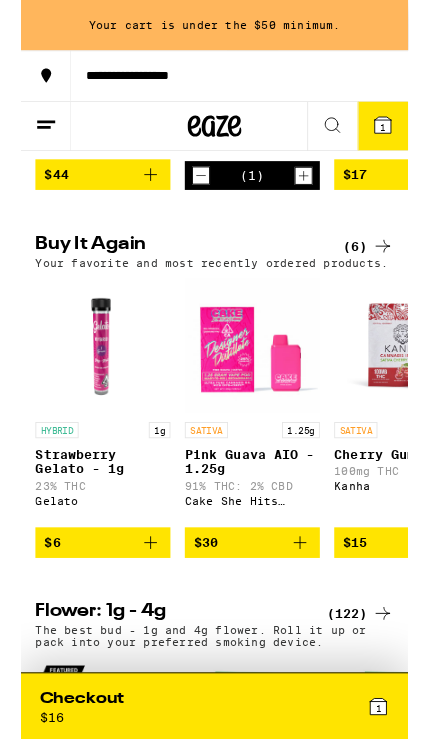 scroll, scrollTop: 816, scrollLeft: 0, axis: vertical 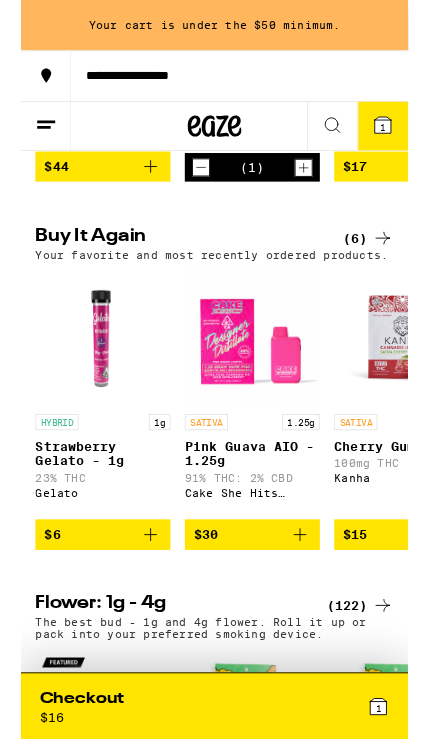 click 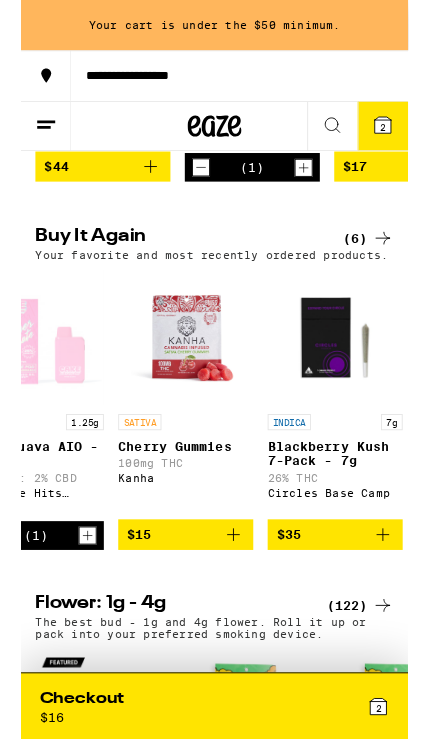 scroll, scrollTop: 0, scrollLeft: 284, axis: horizontal 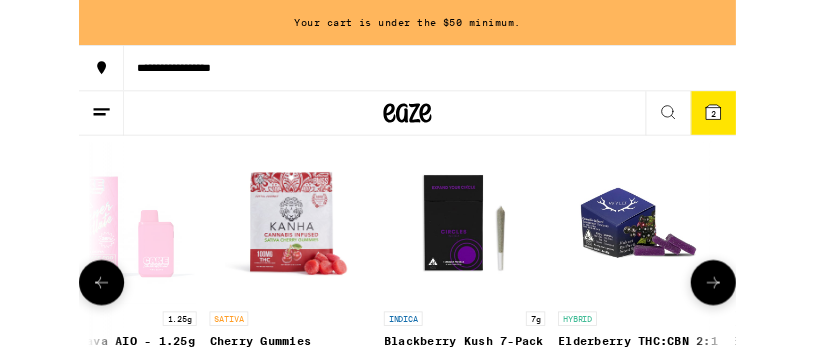 click at bounding box center [478, 276] 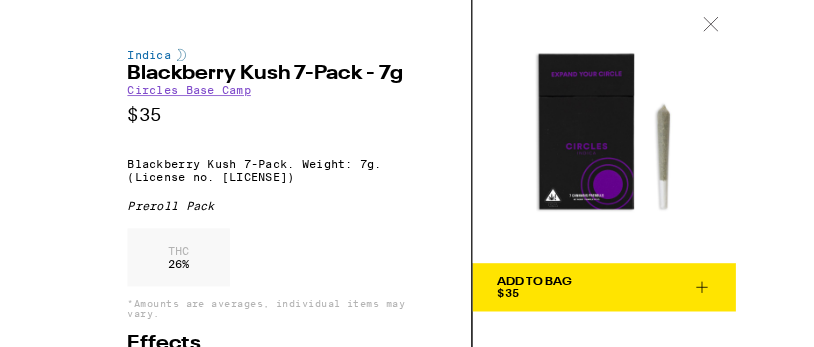 scroll, scrollTop: 0, scrollLeft: 0, axis: both 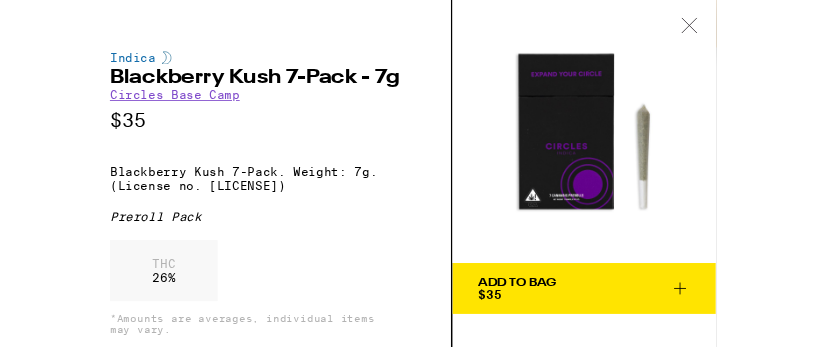 click on "**********" at bounding box center (387, 3593) 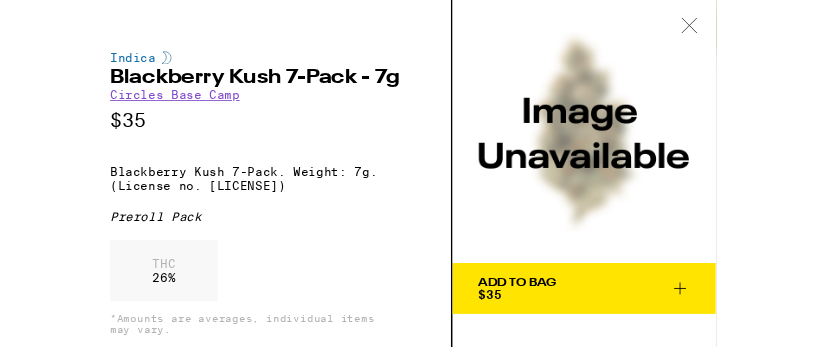 scroll, scrollTop: 1171, scrollLeft: 0, axis: vertical 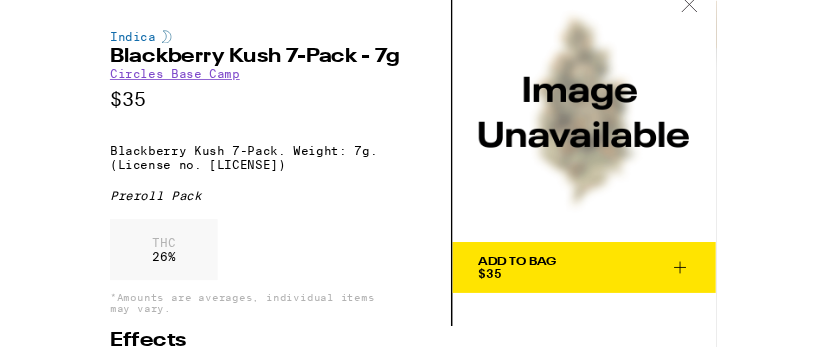 click on "THC 26 %" at bounding box center (231, 298) 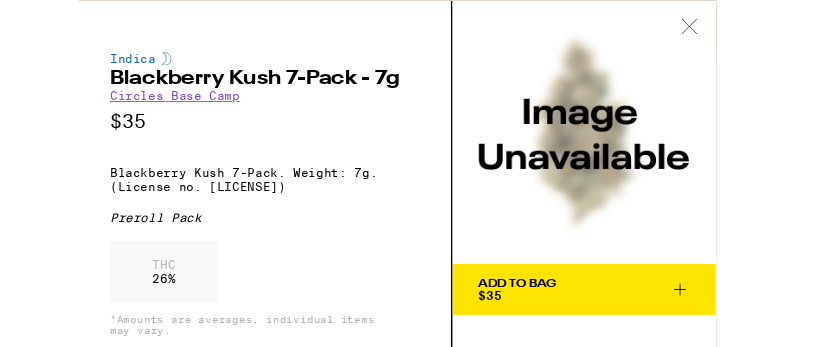 scroll, scrollTop: -14, scrollLeft: 0, axis: vertical 